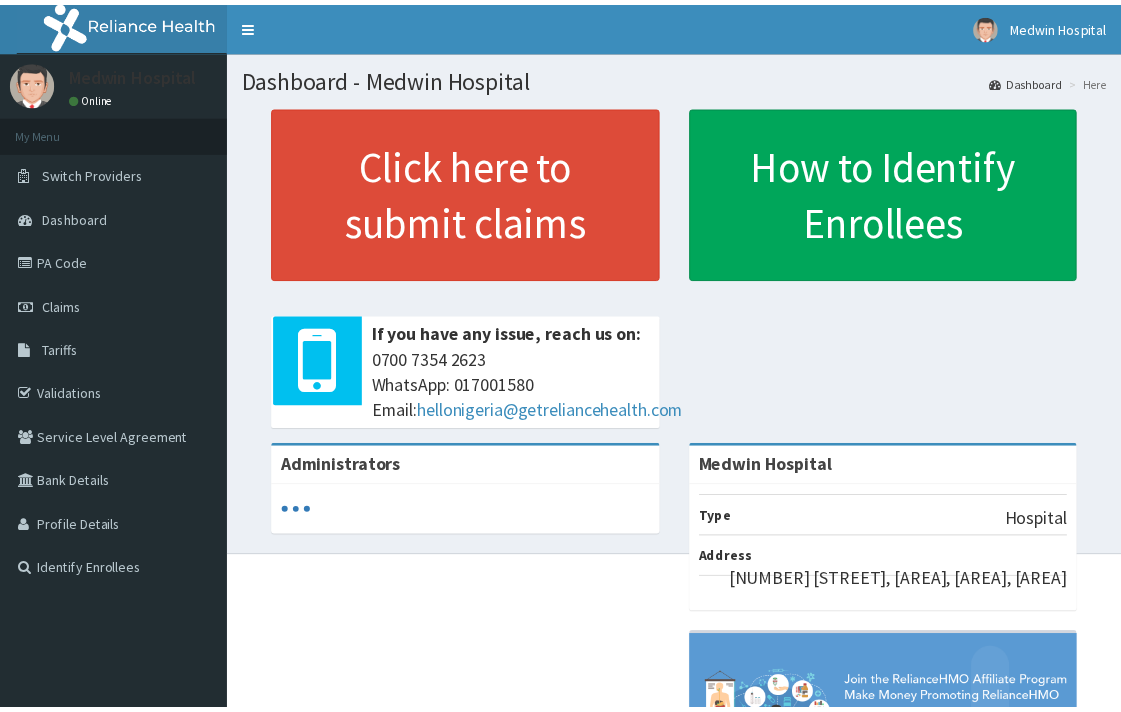 scroll, scrollTop: 0, scrollLeft: 0, axis: both 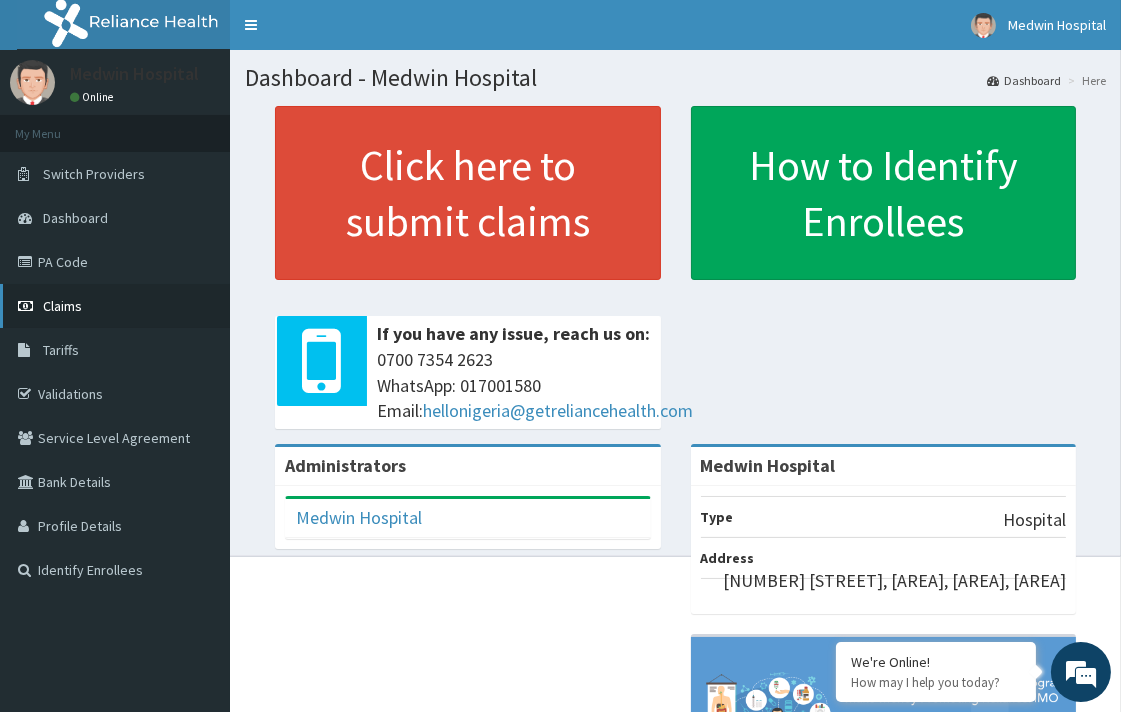 click on "Claims" at bounding box center (115, 306) 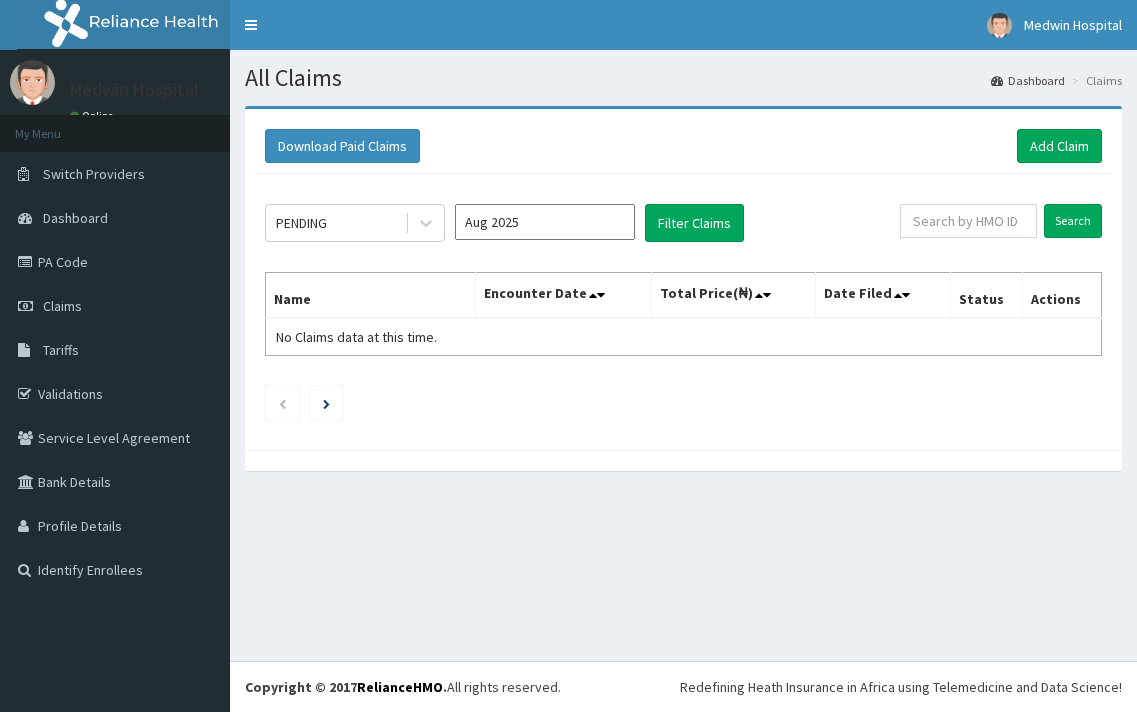 scroll, scrollTop: 0, scrollLeft: 0, axis: both 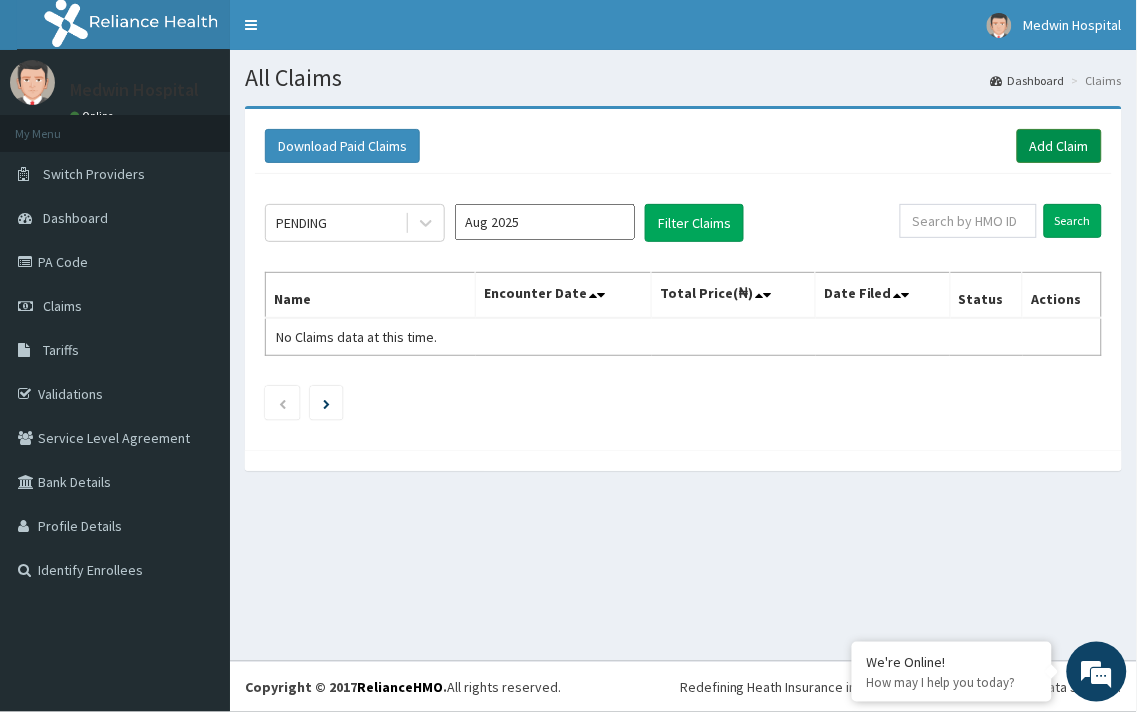 click on "Add Claim" at bounding box center [1059, 146] 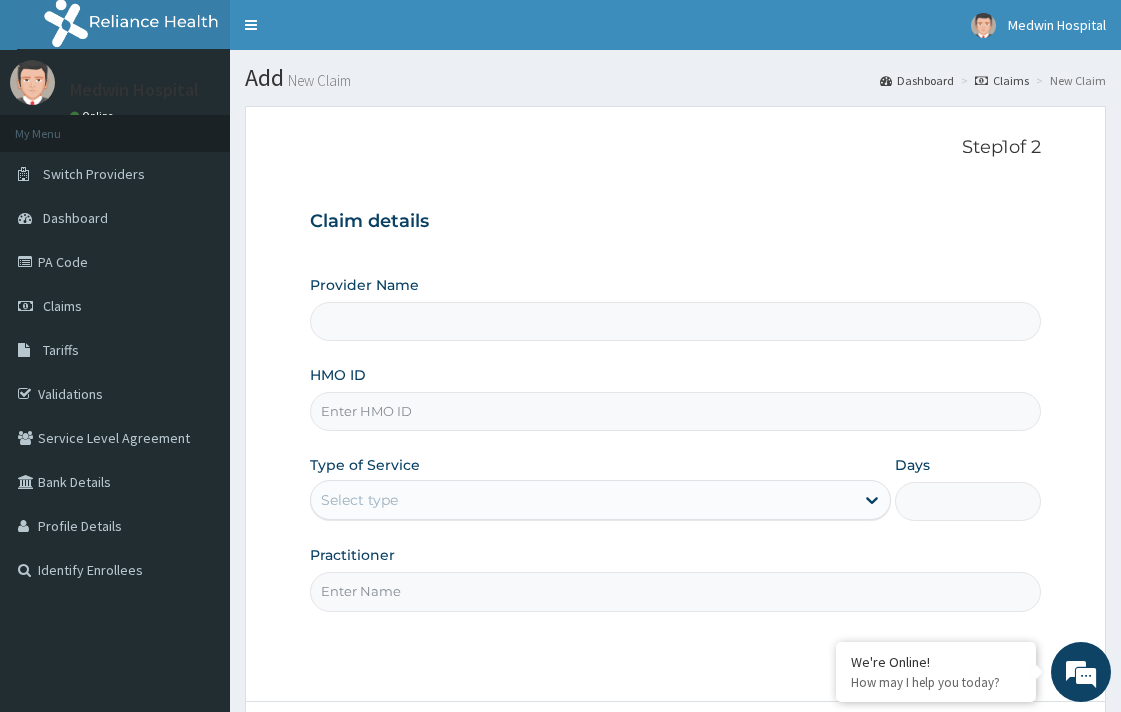 scroll, scrollTop: 0, scrollLeft: 0, axis: both 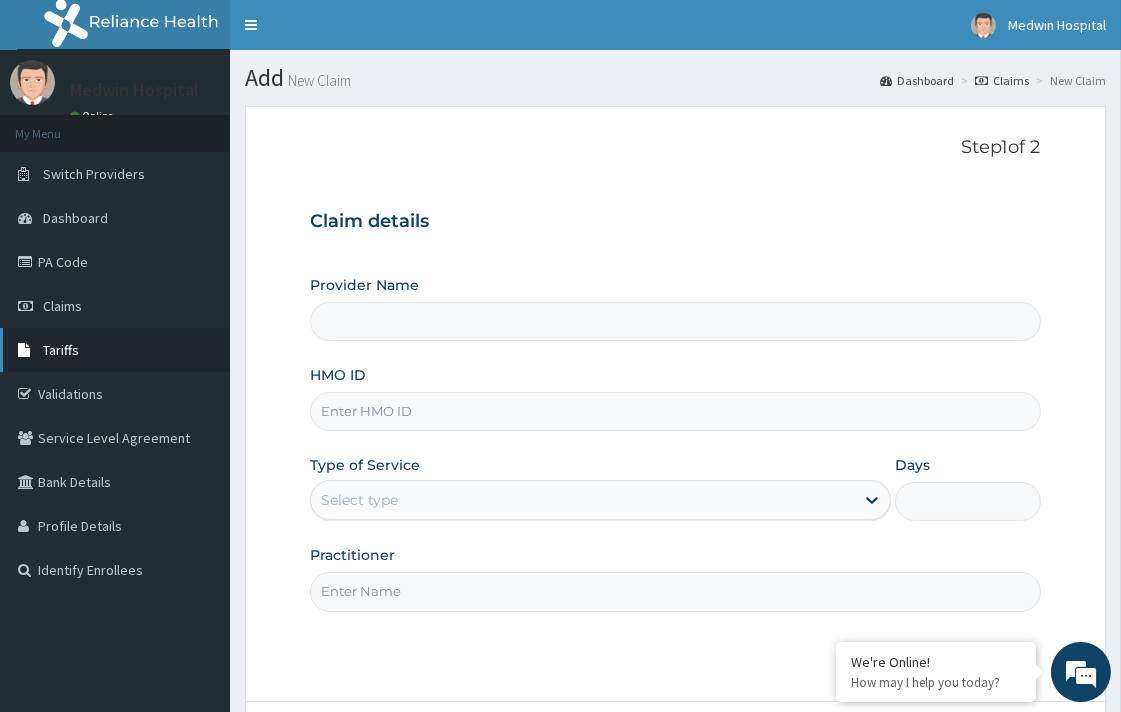 type on "Medwin Hospital" 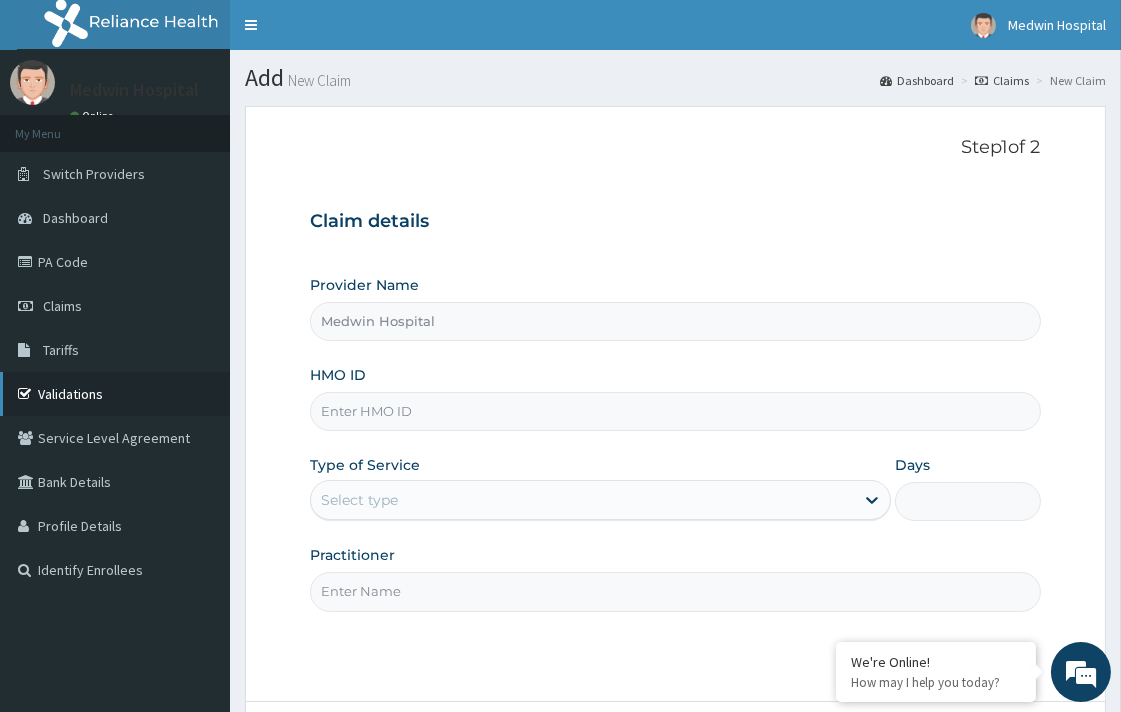 click on "Validations" at bounding box center (115, 394) 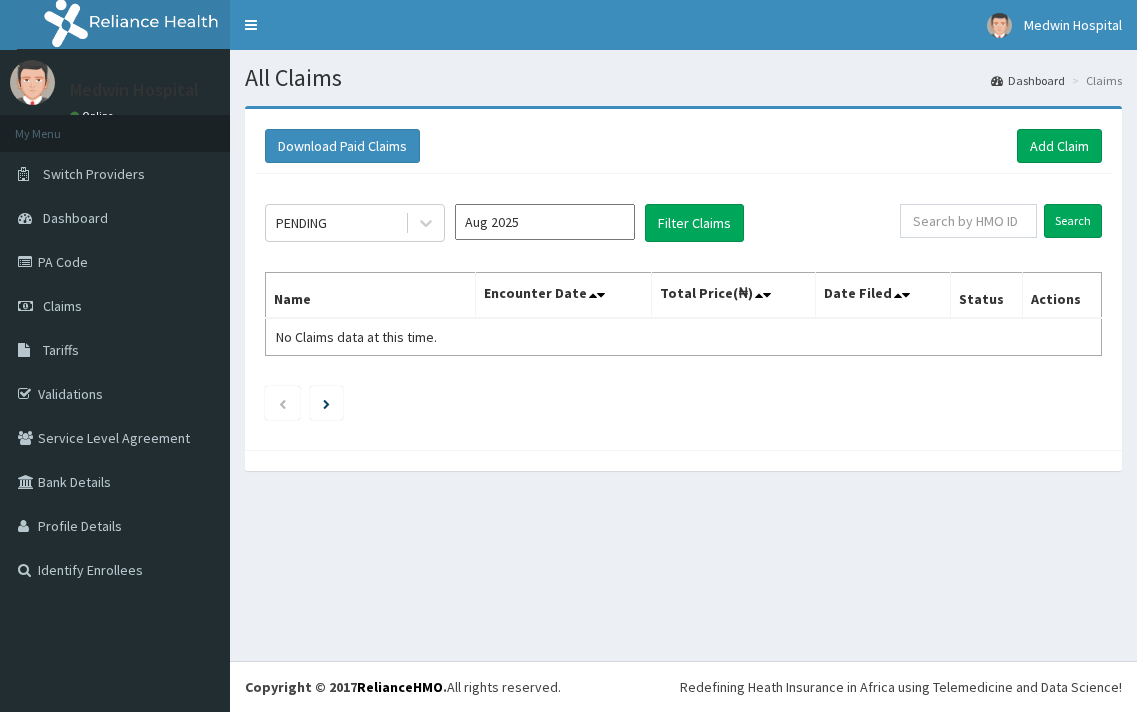 scroll, scrollTop: 0, scrollLeft: 0, axis: both 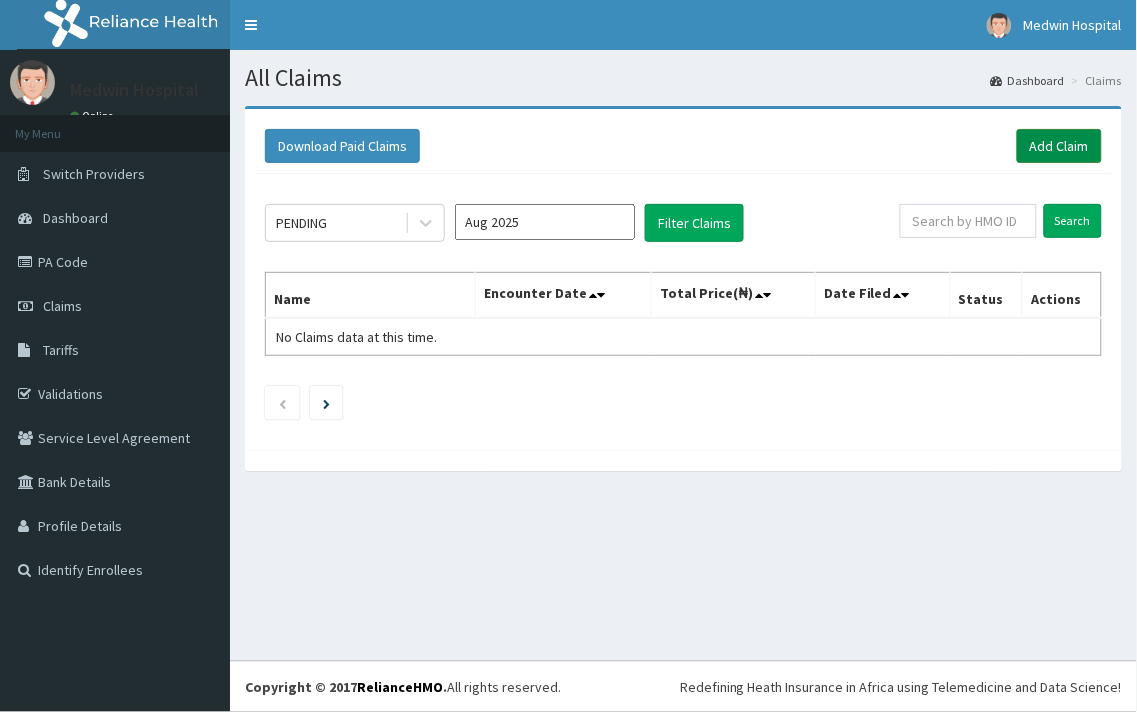 click on "Add Claim" at bounding box center [1059, 146] 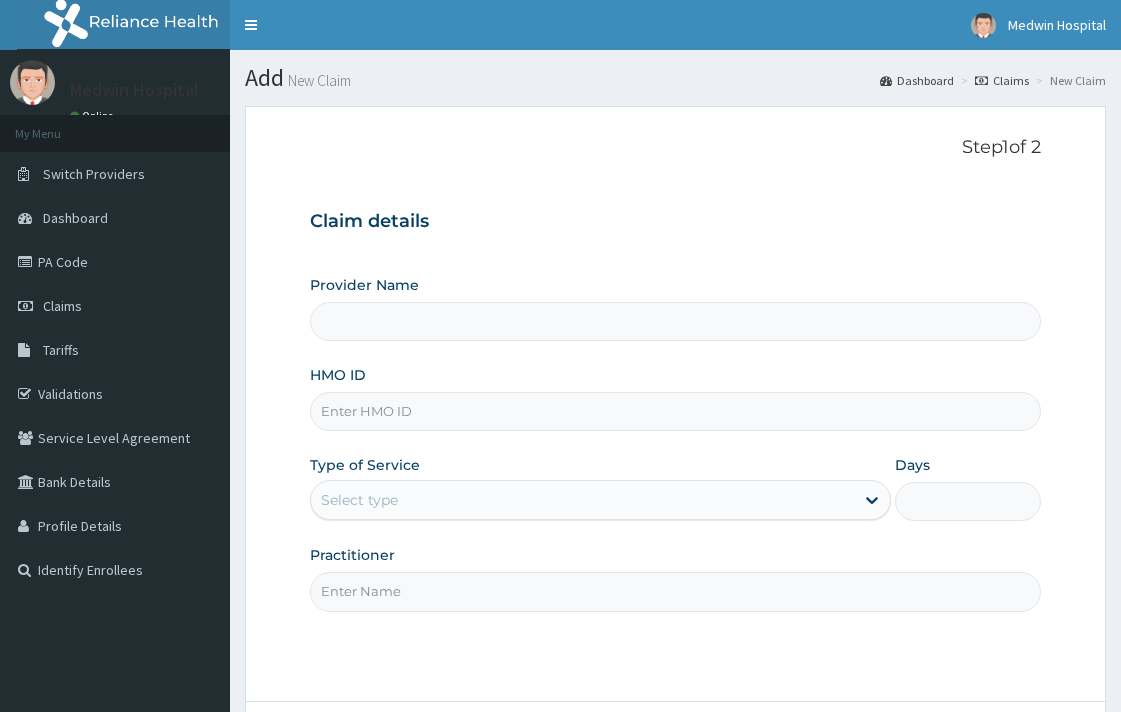 scroll, scrollTop: 0, scrollLeft: 0, axis: both 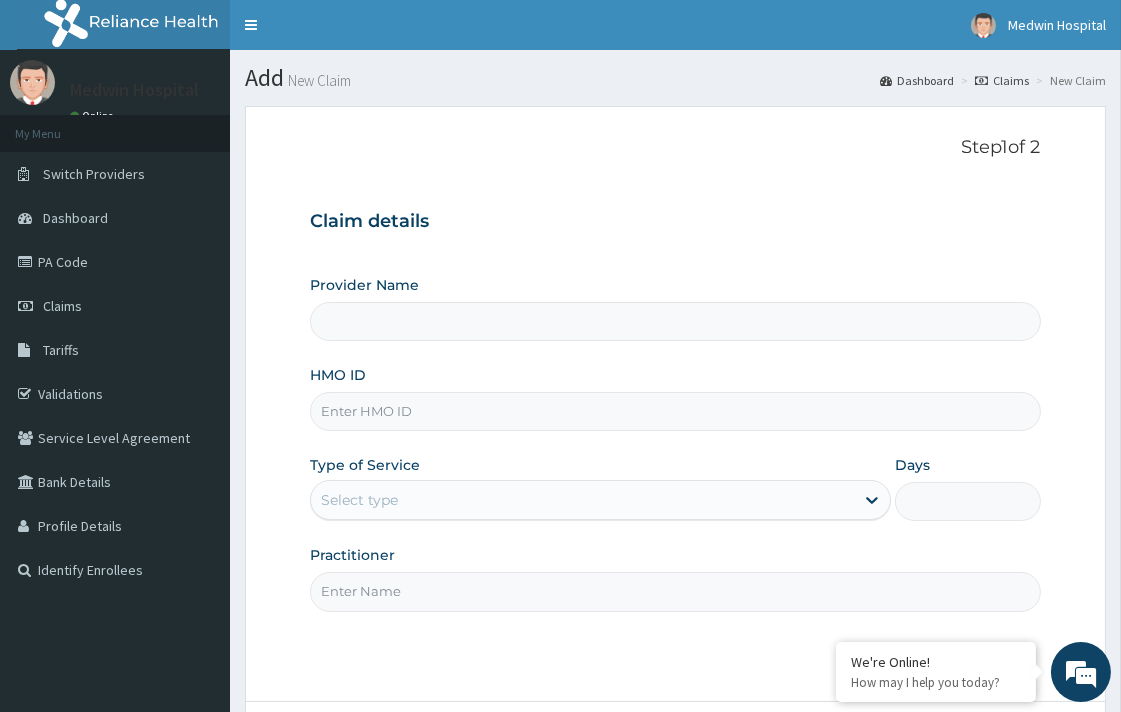 type on "Medwin Hospital" 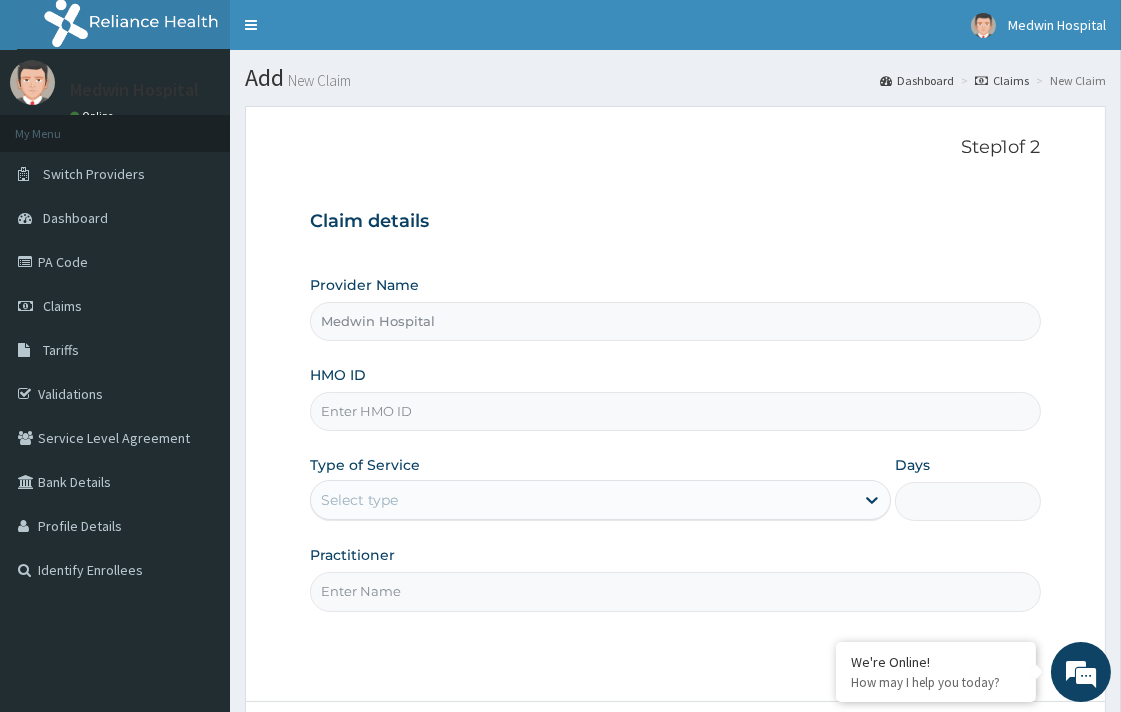 paste on "ECI/10011/A" 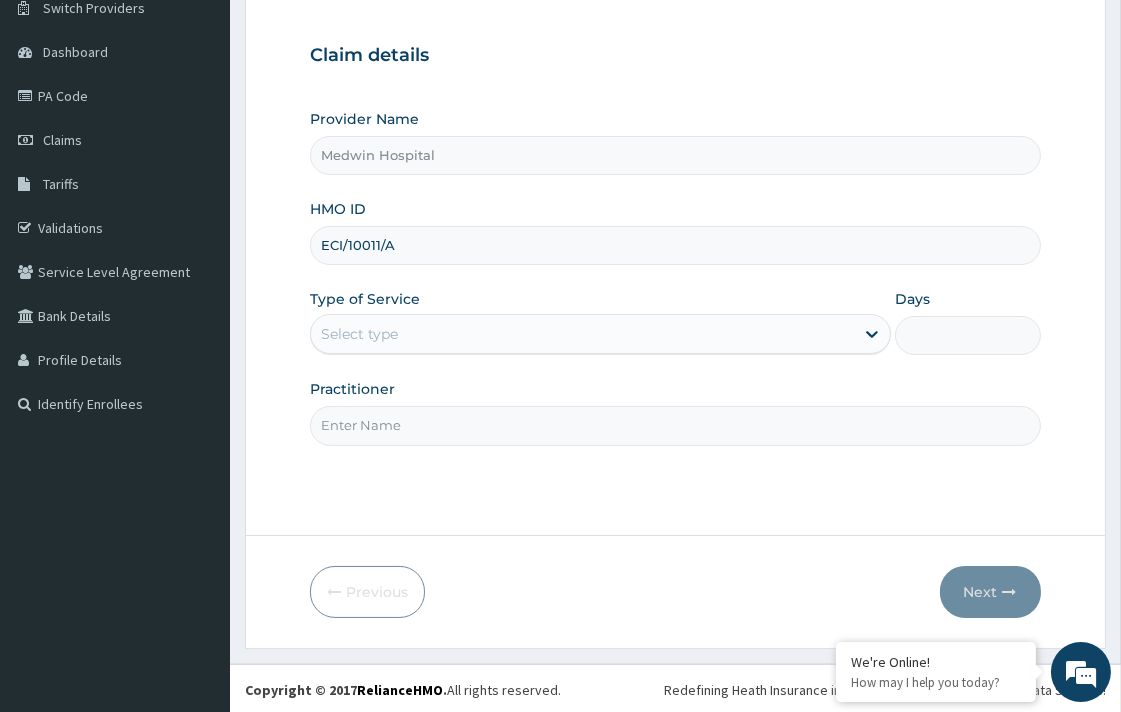 scroll, scrollTop: 170, scrollLeft: 0, axis: vertical 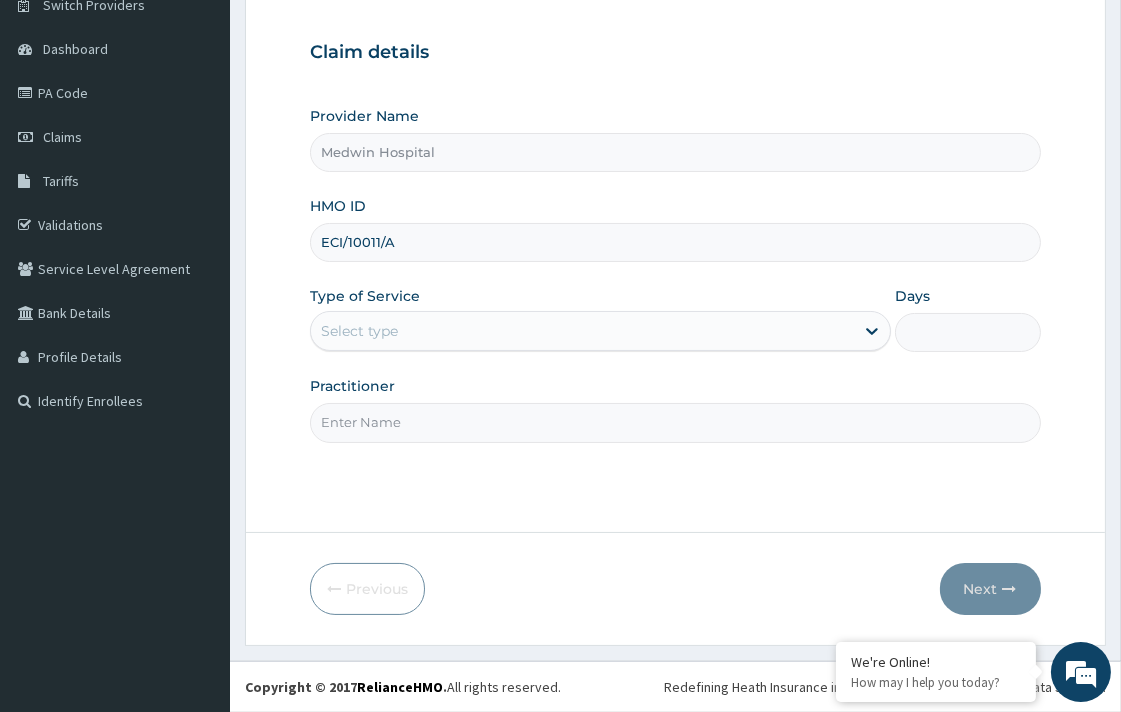 type on "ECI/10011/A" 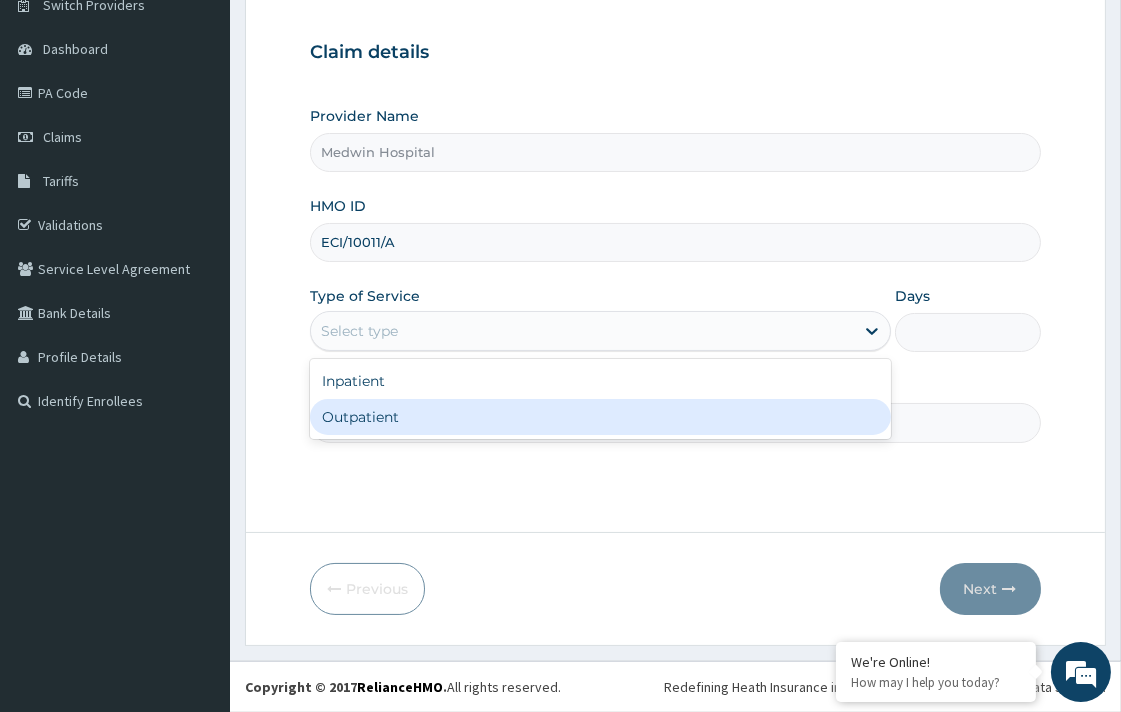 click on "Outpatient" at bounding box center [600, 417] 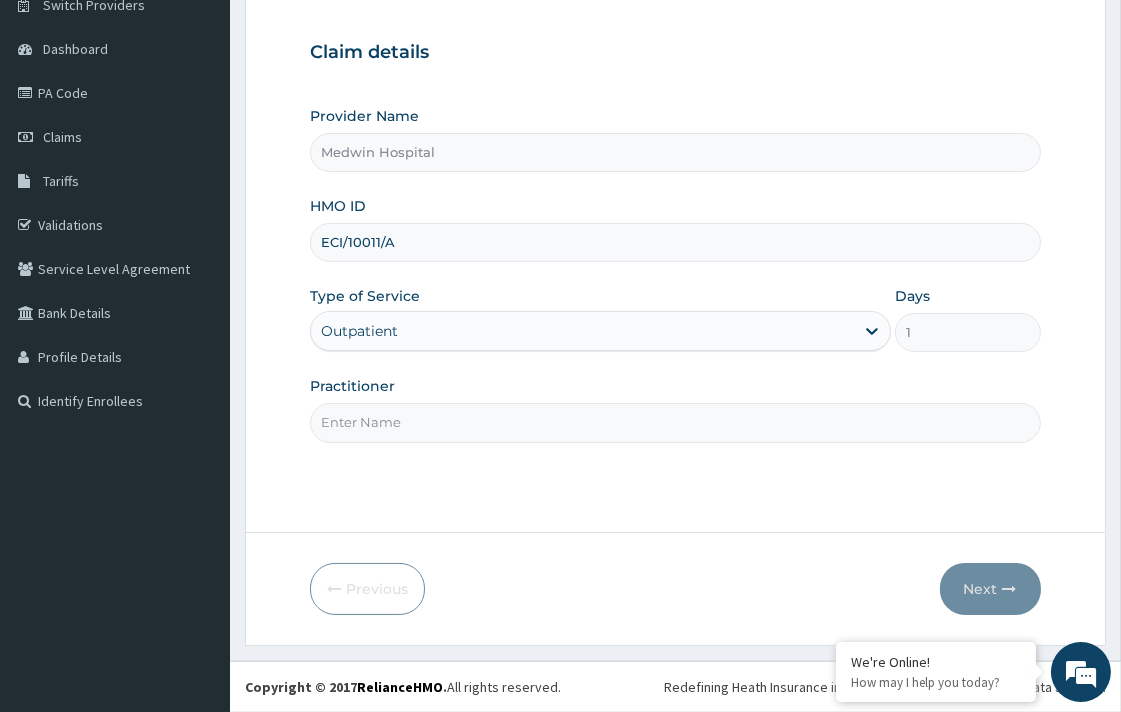 scroll, scrollTop: 0, scrollLeft: 0, axis: both 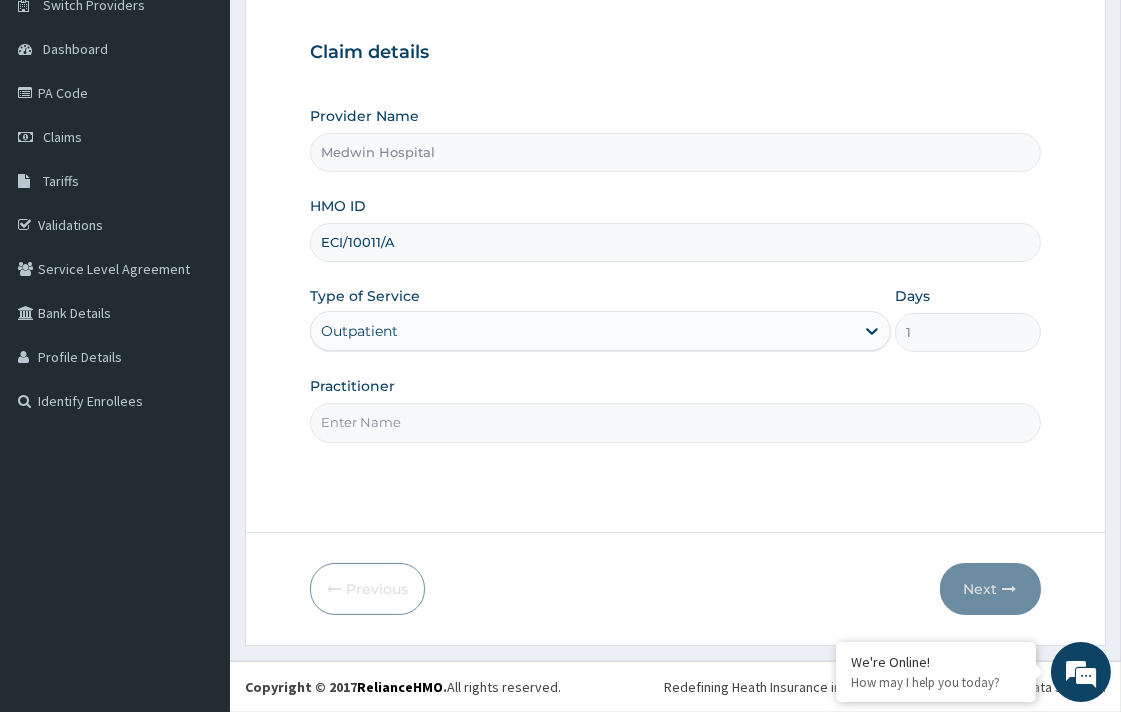 click on "Practitioner" at bounding box center (675, 422) 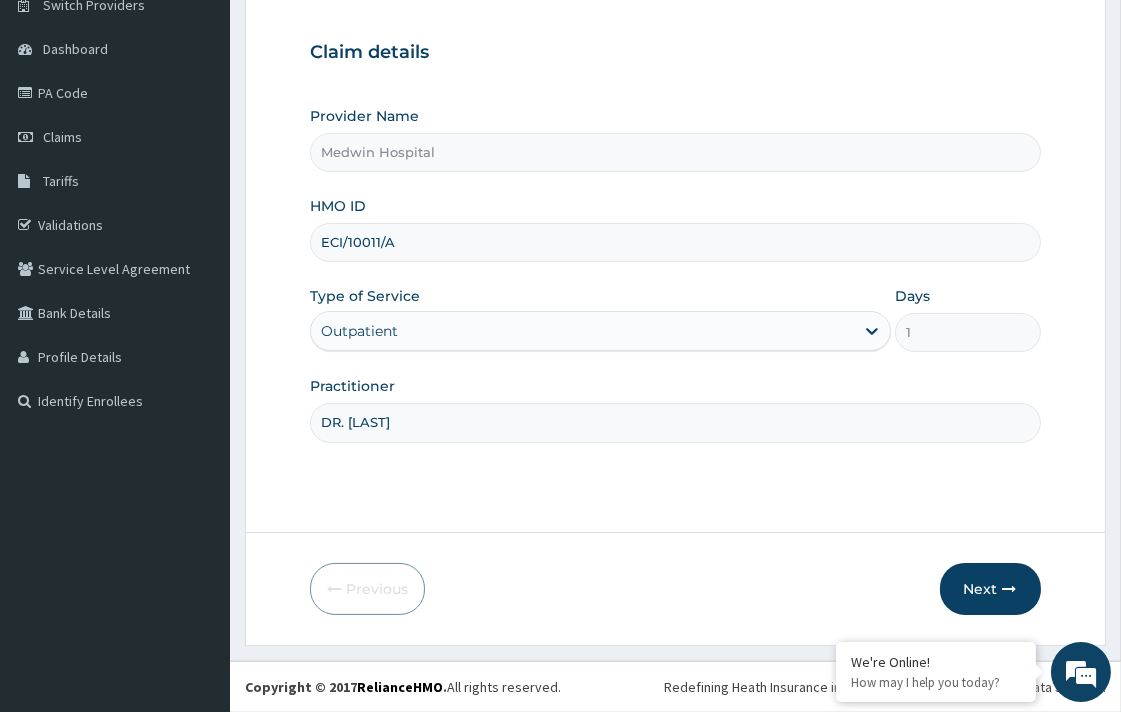 click on "DR. [LAST]" at bounding box center [675, 422] 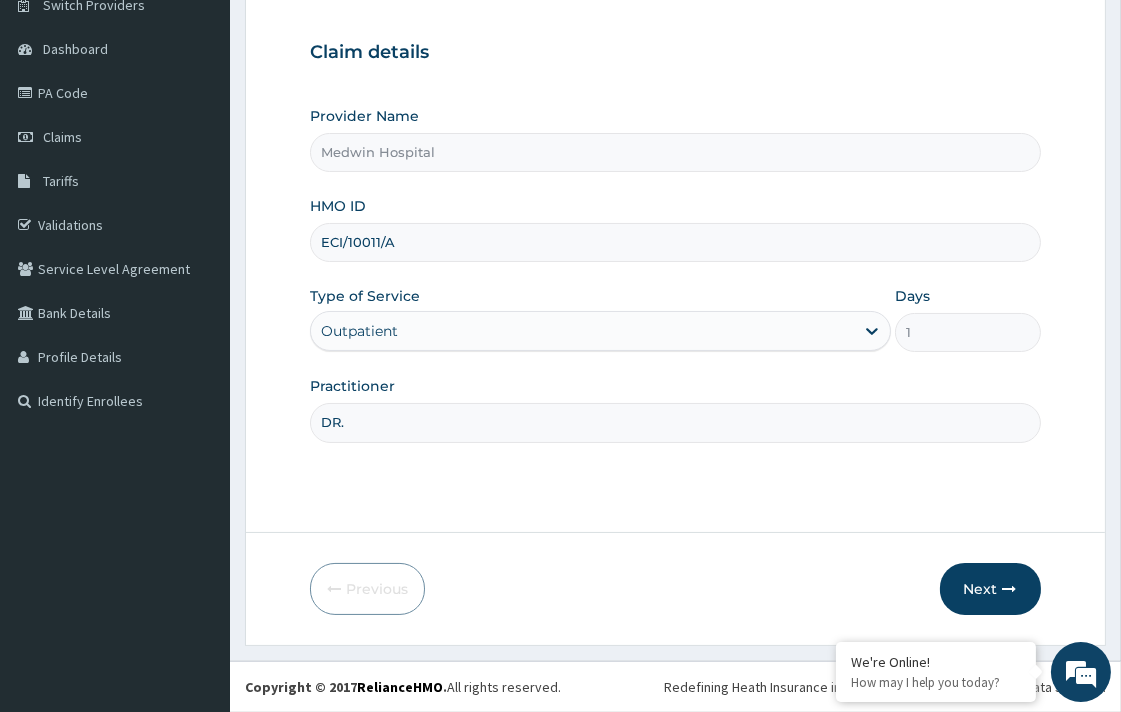 type on "DR. [LAST]" 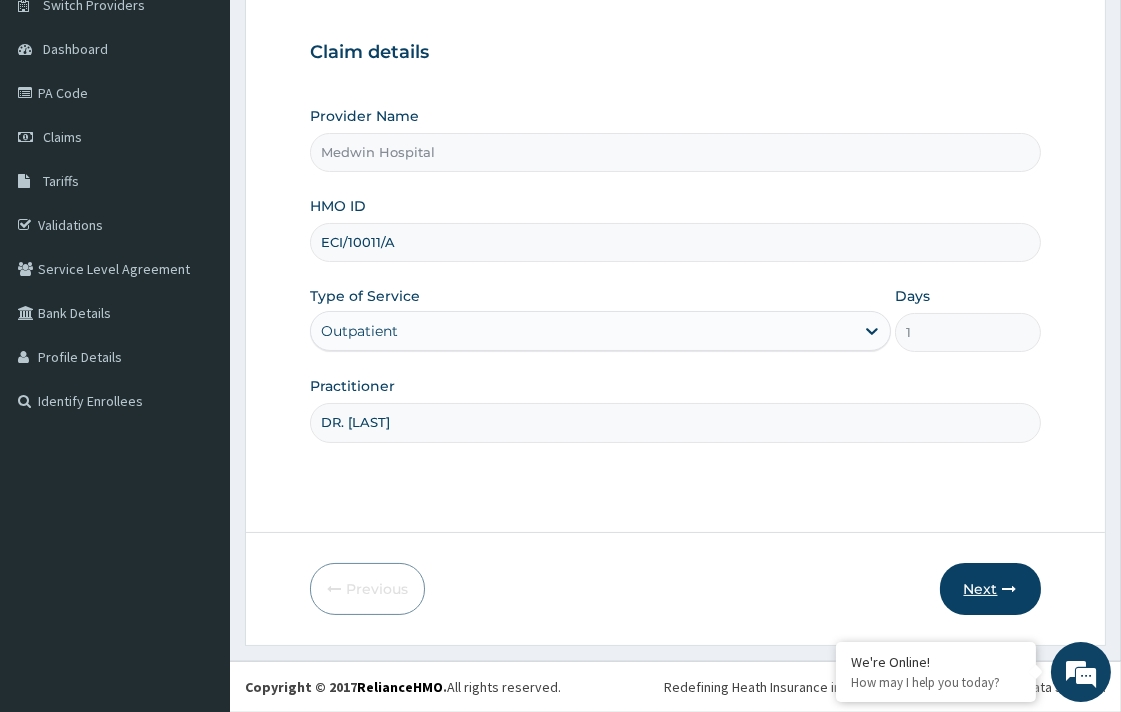 click at bounding box center [1010, 589] 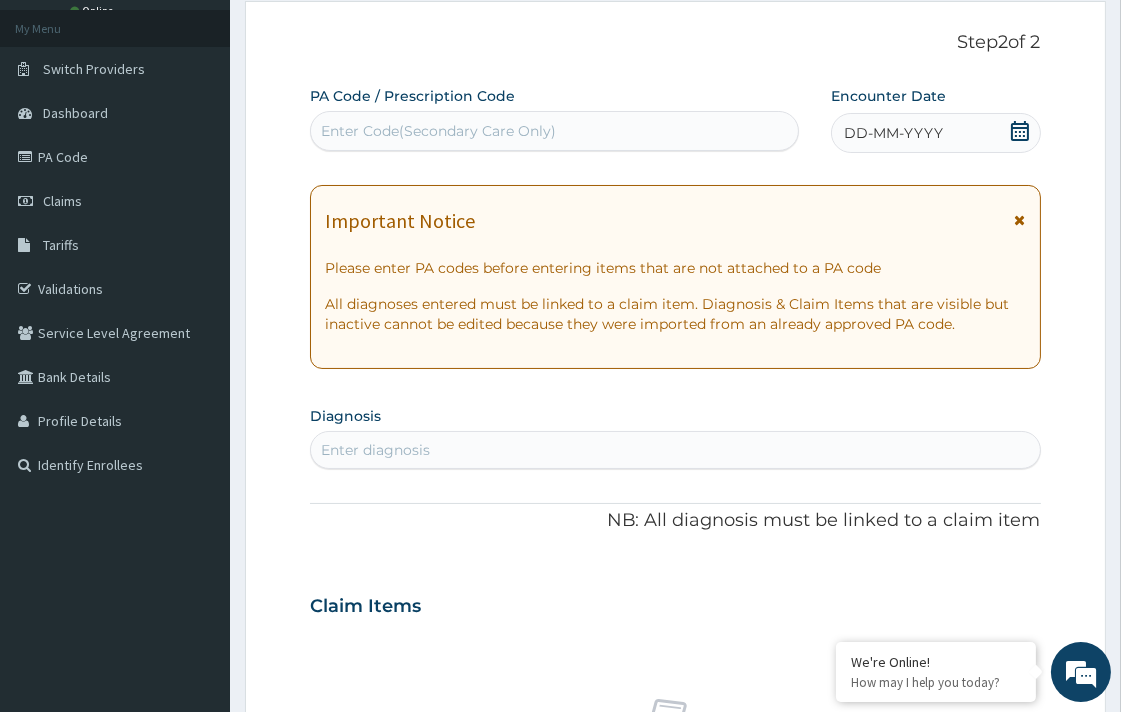 scroll, scrollTop: 0, scrollLeft: 0, axis: both 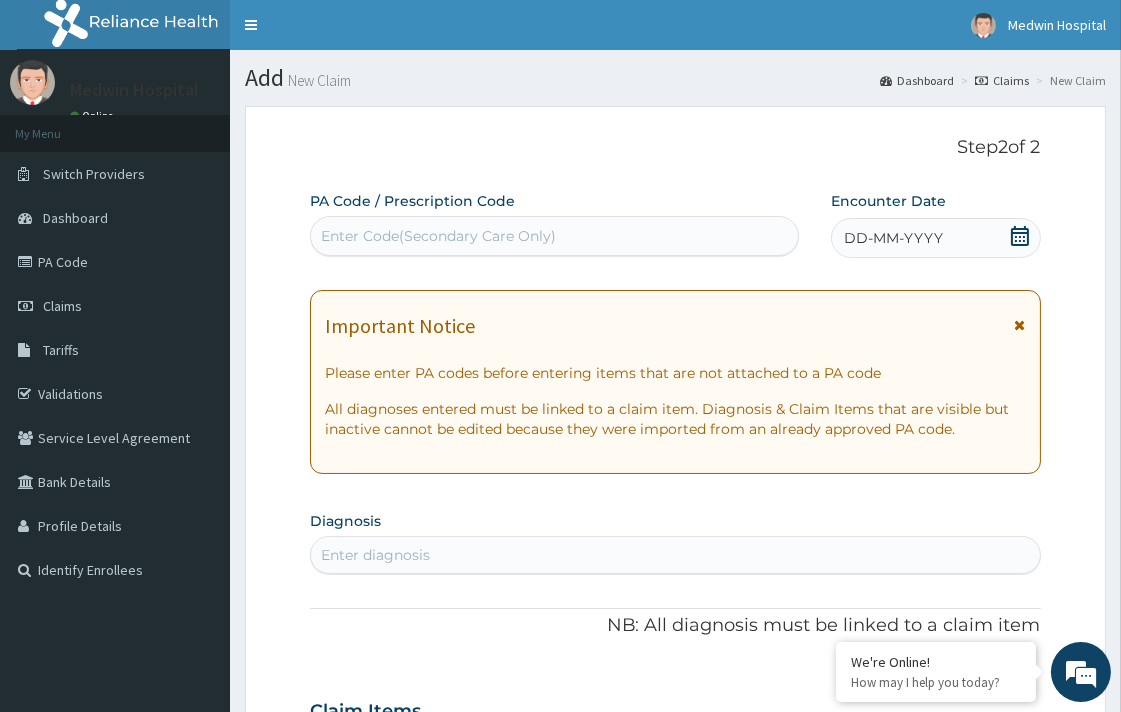click 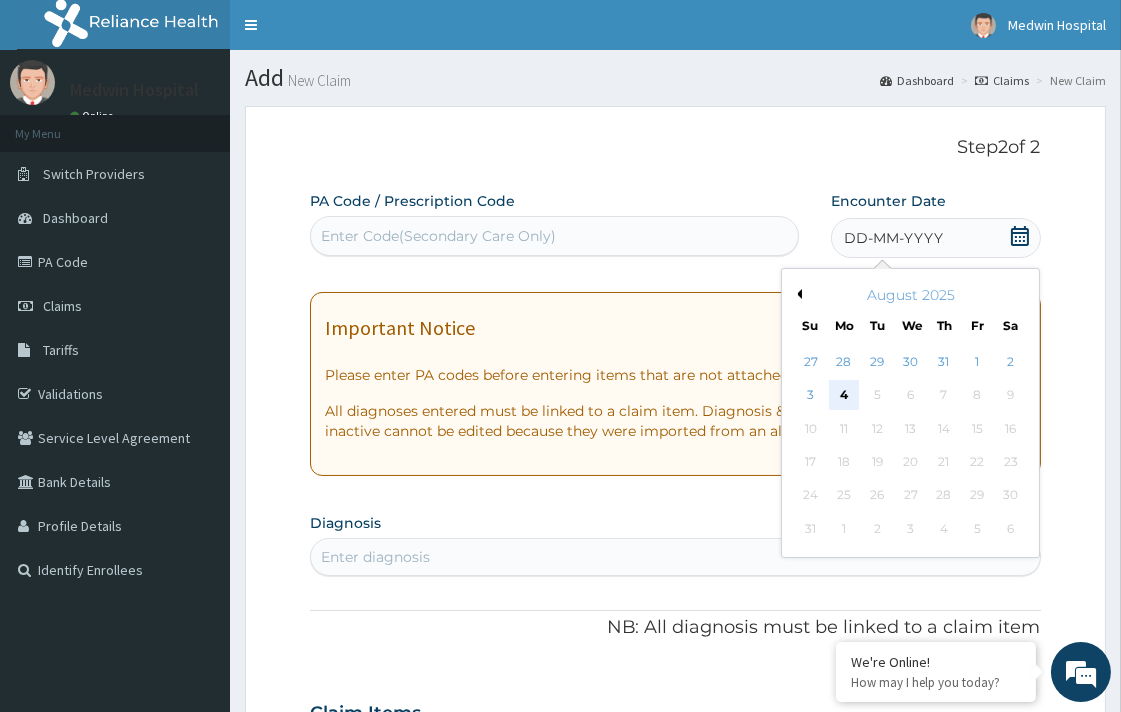 click on "4" at bounding box center [844, 396] 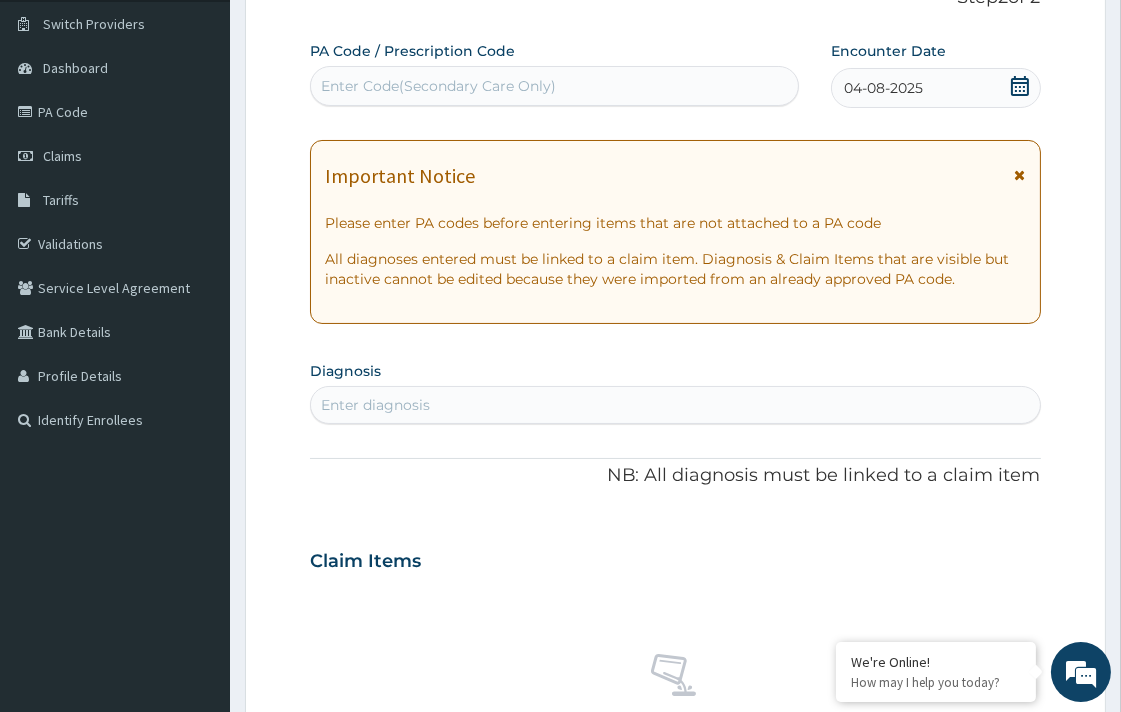 scroll, scrollTop: 333, scrollLeft: 0, axis: vertical 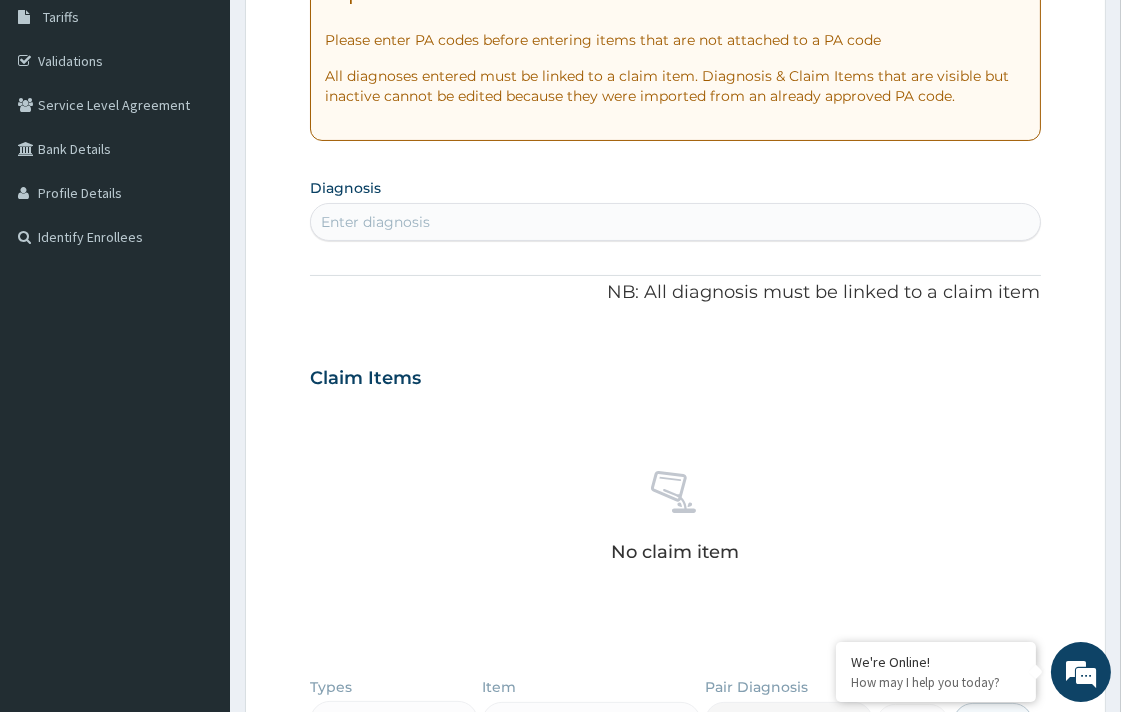 click on "Enter diagnosis" at bounding box center (675, 222) 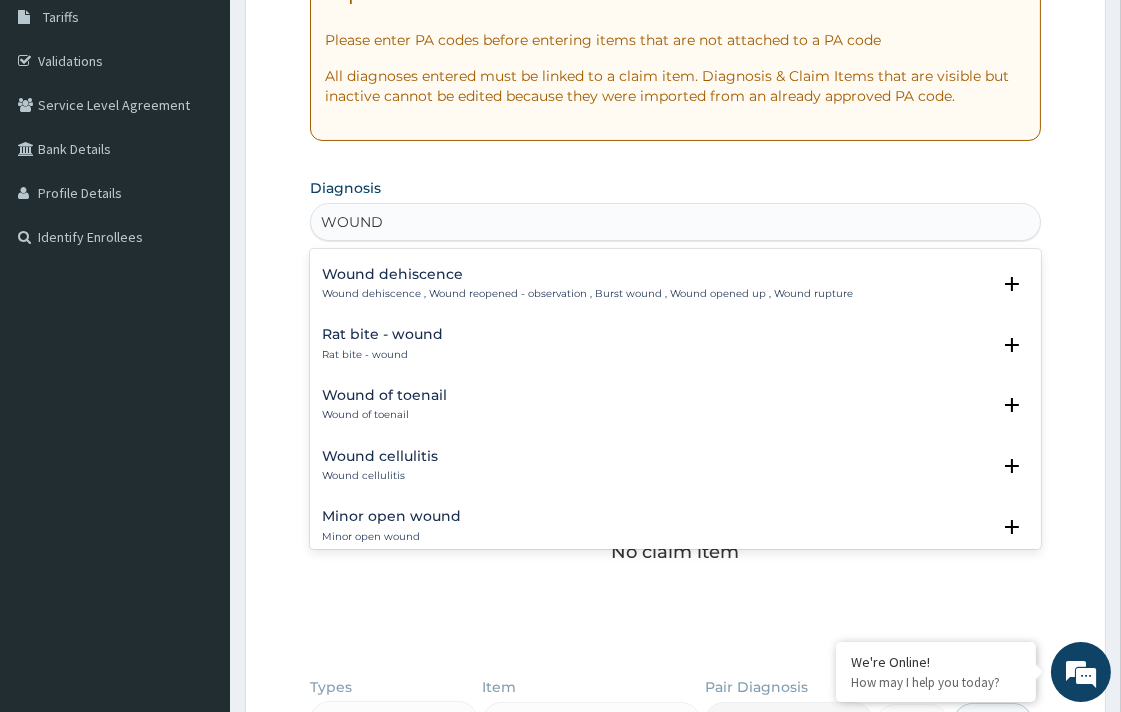 scroll, scrollTop: 2738, scrollLeft: 0, axis: vertical 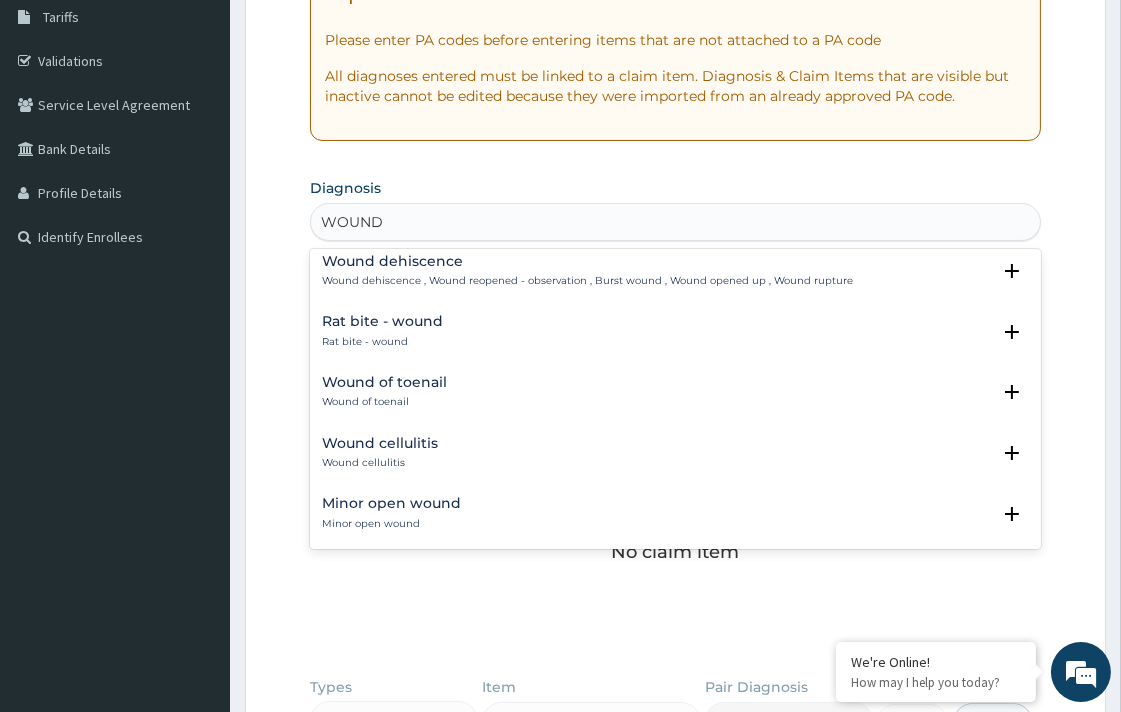 type on "WOUND" 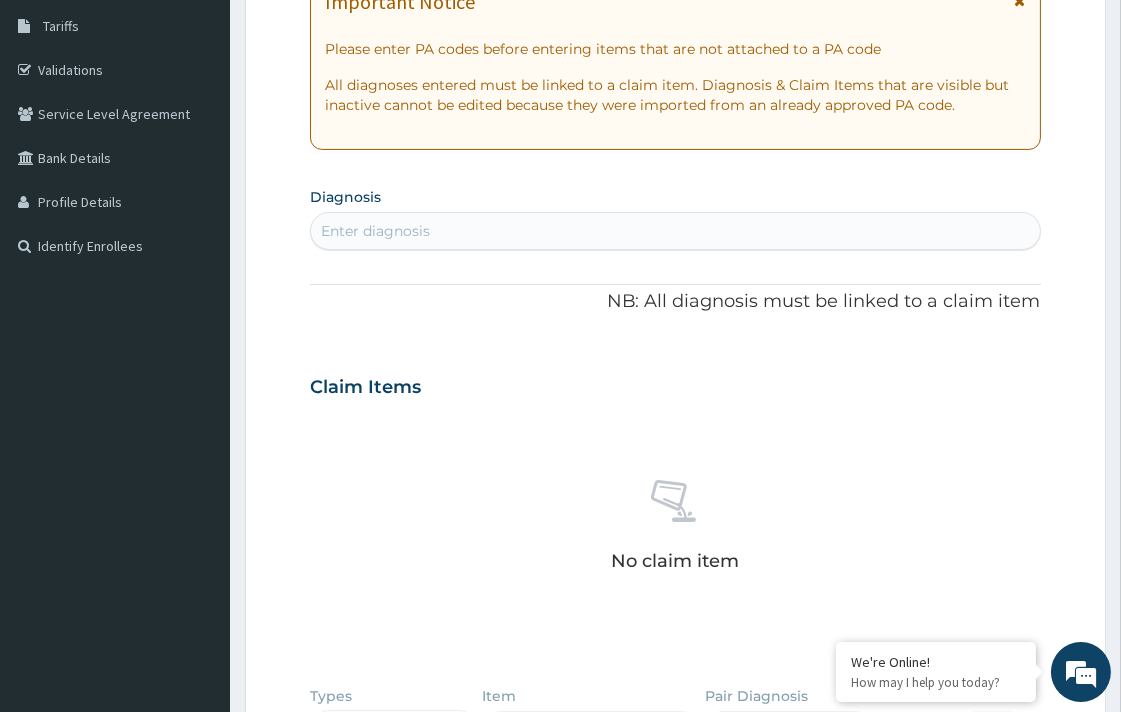scroll, scrollTop: 333, scrollLeft: 0, axis: vertical 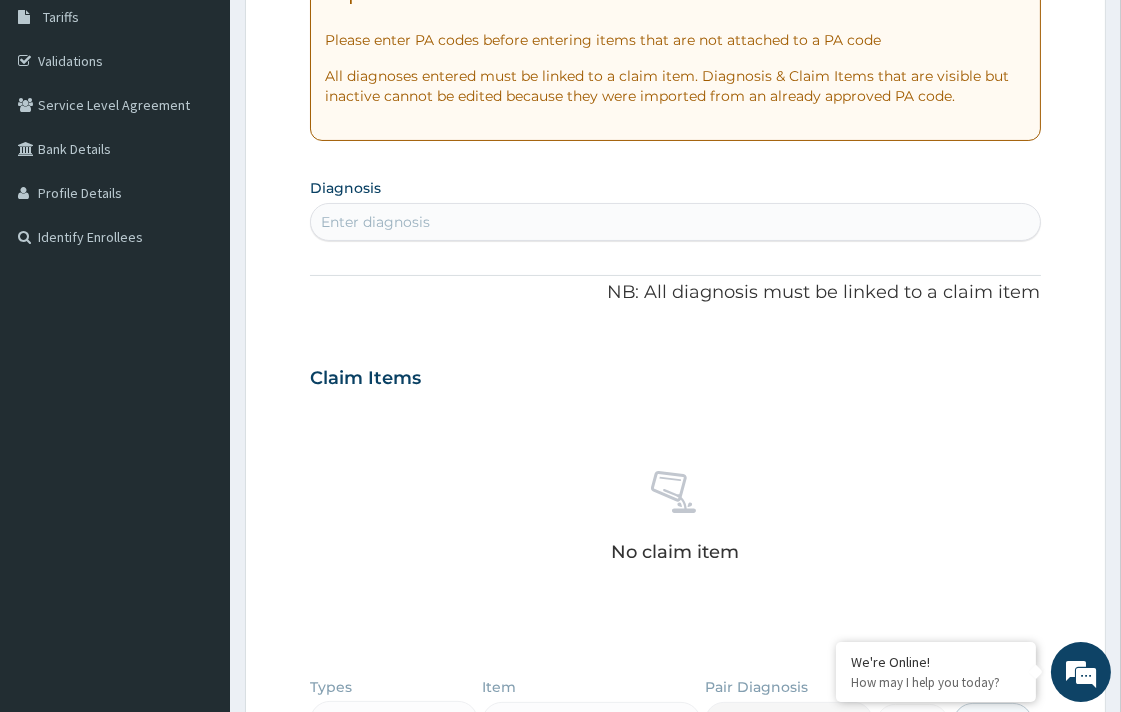 drag, startPoint x: 422, startPoint y: 230, endPoint x: 424, endPoint y: 208, distance: 22.090721 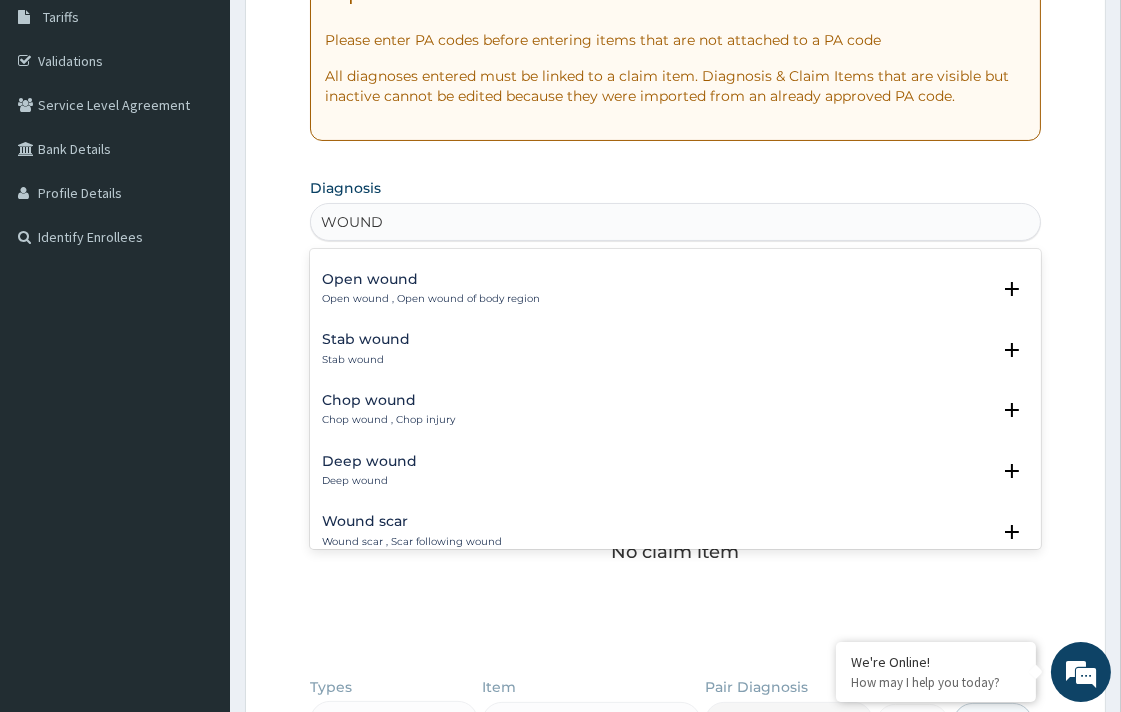 scroll, scrollTop: 222, scrollLeft: 0, axis: vertical 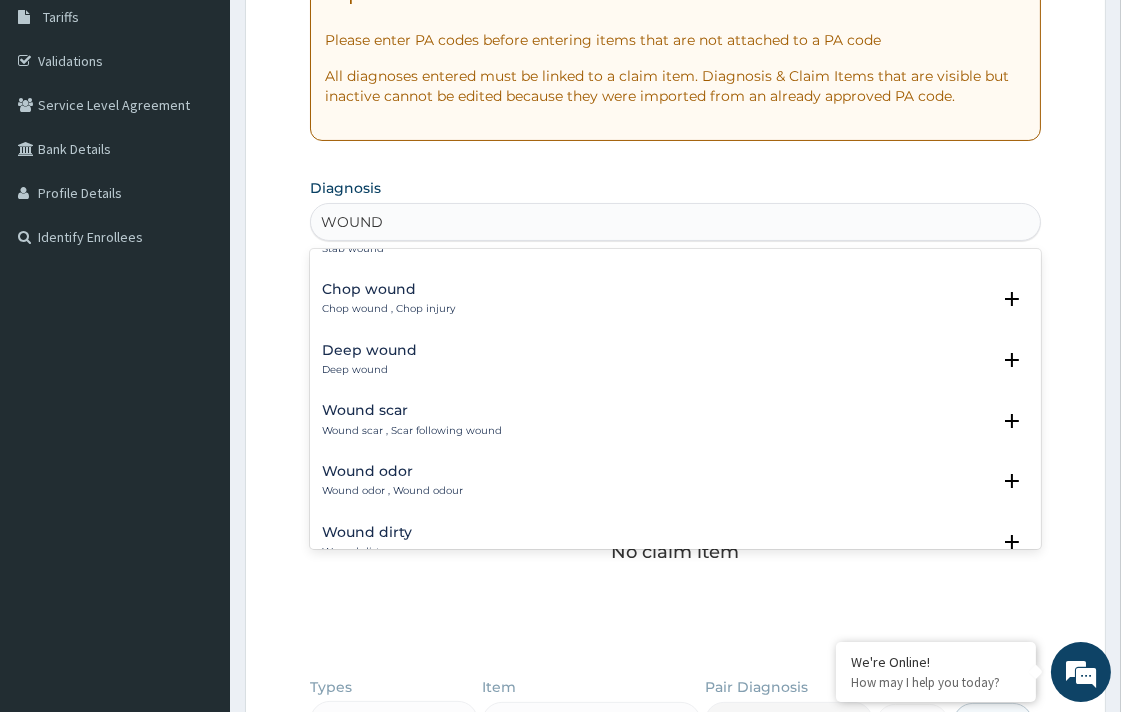 type on "WOUND" 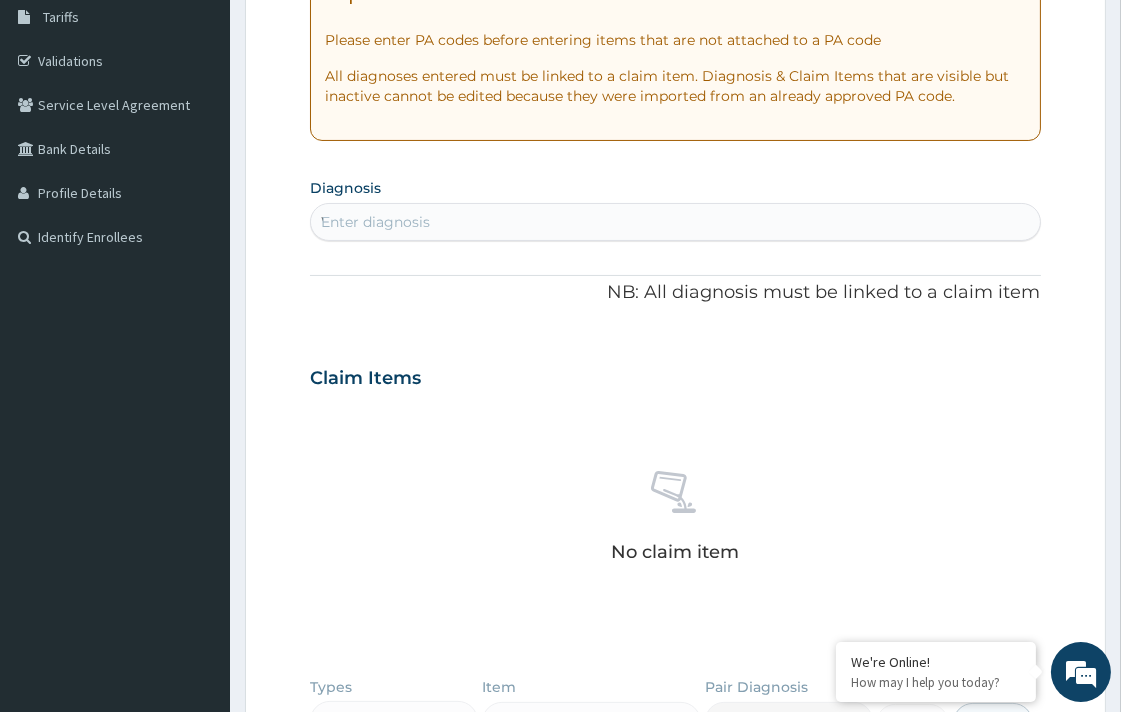 type 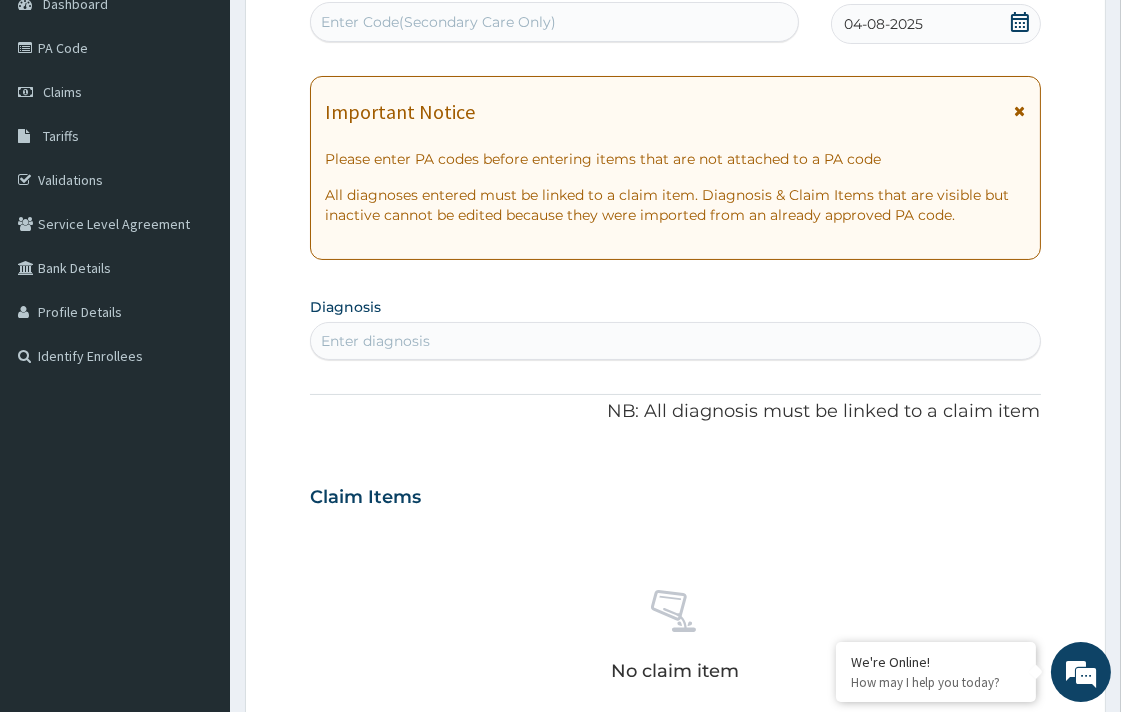 scroll, scrollTop: 0, scrollLeft: 0, axis: both 